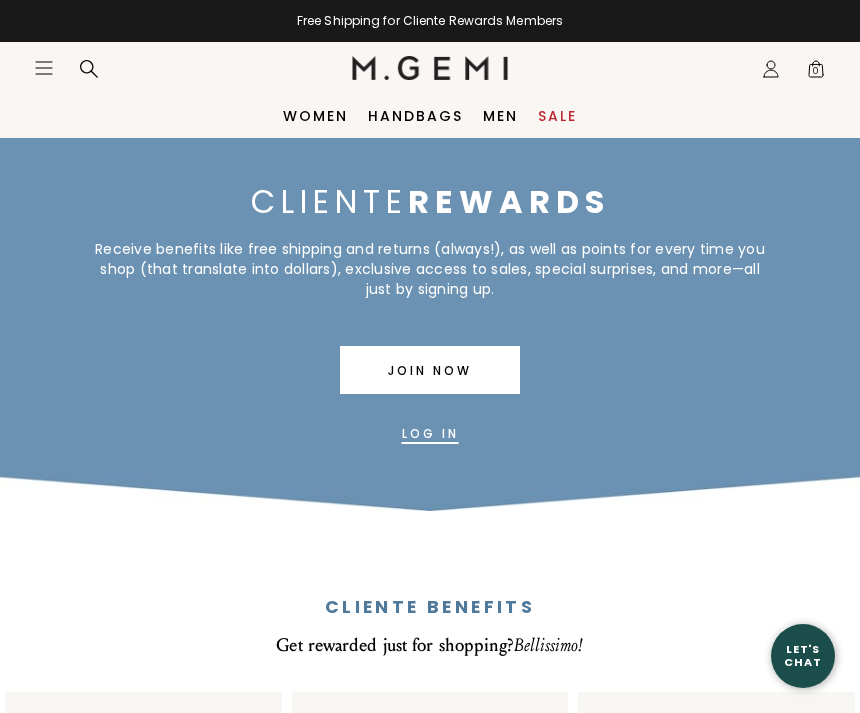 scroll, scrollTop: 0, scrollLeft: 0, axis: both 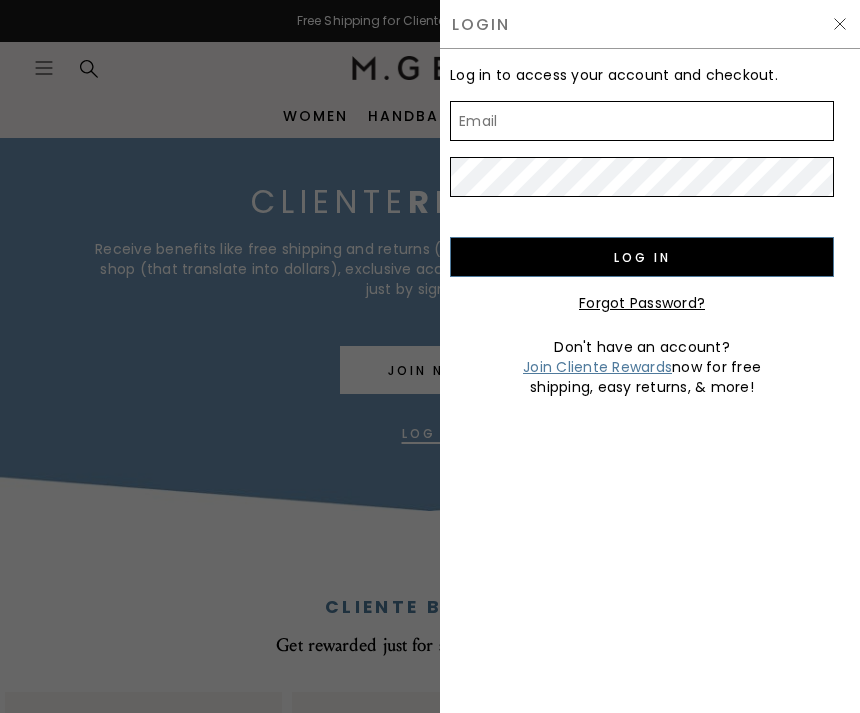 click on "Email" at bounding box center [642, 121] 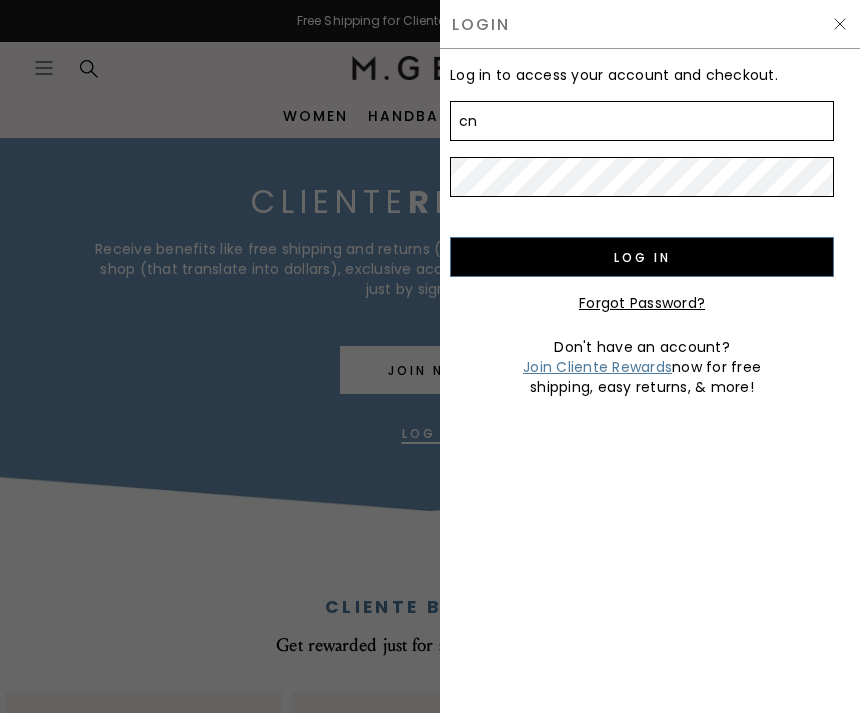type on "c" 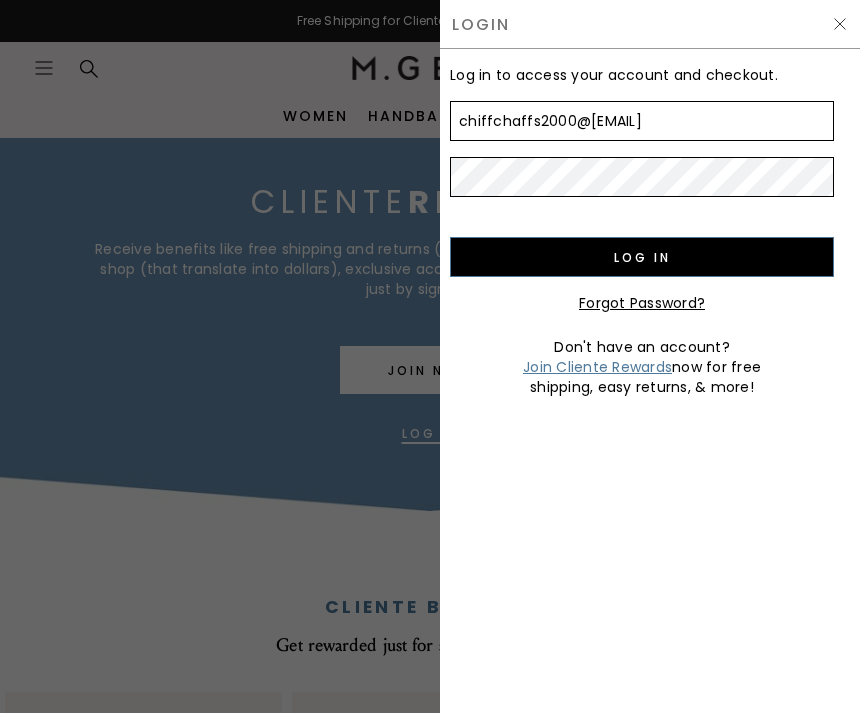 type on "chiffchaffs2000@icloud.com" 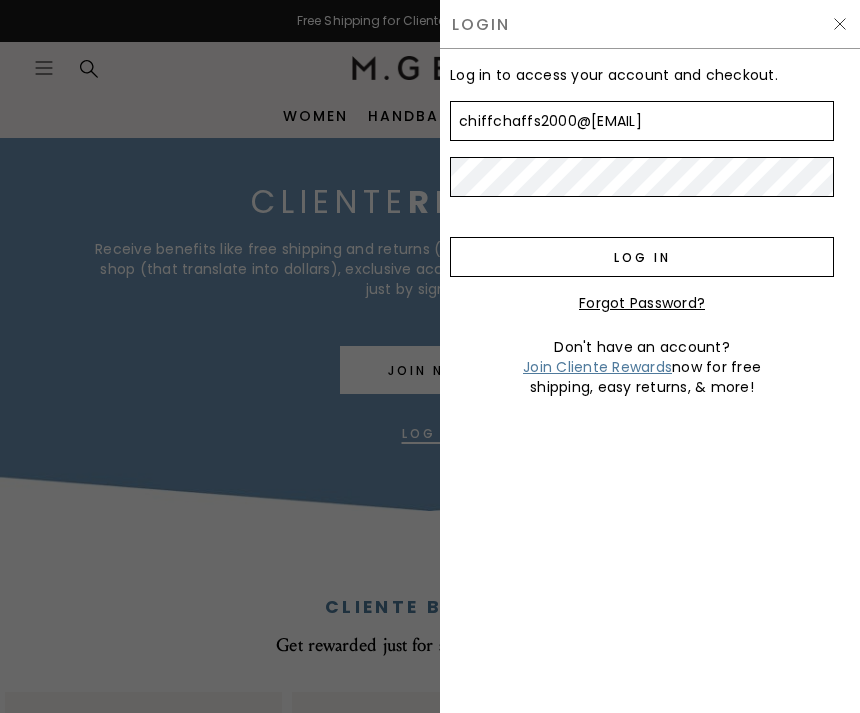 click on "Log in" at bounding box center [642, 257] 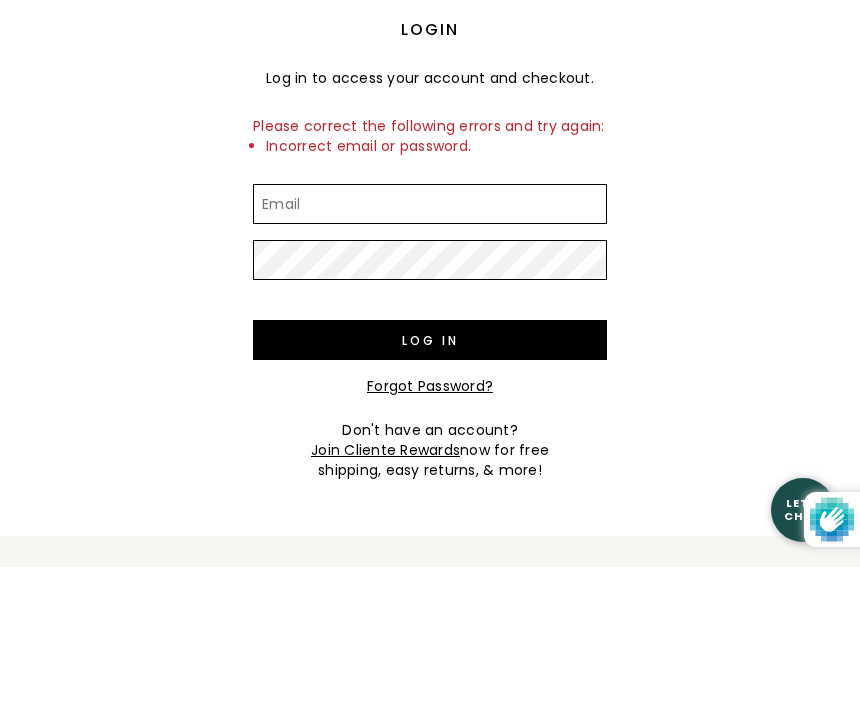 scroll, scrollTop: 146, scrollLeft: 0, axis: vertical 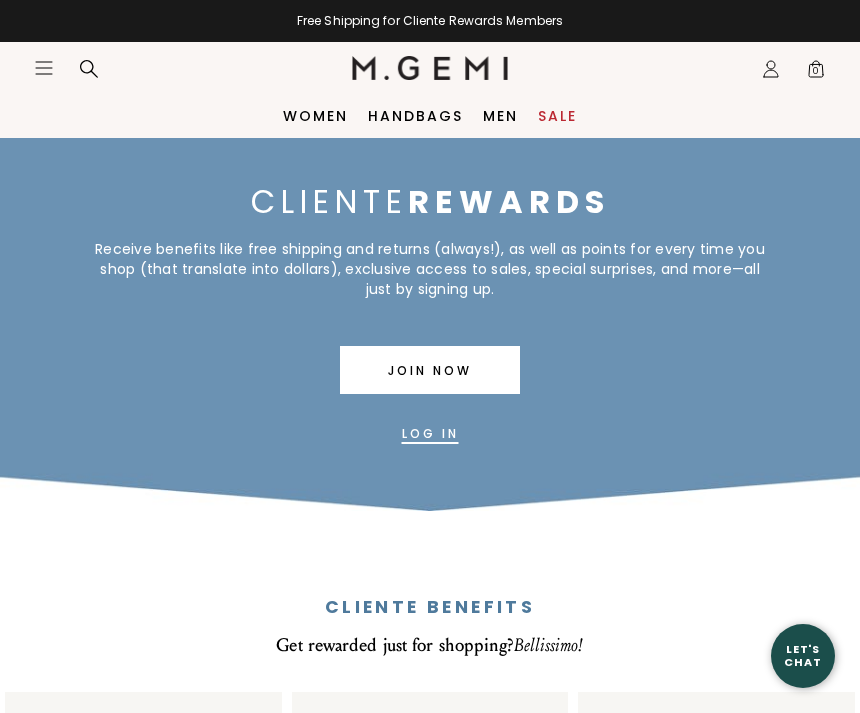 click on "Sale" at bounding box center (557, 116) 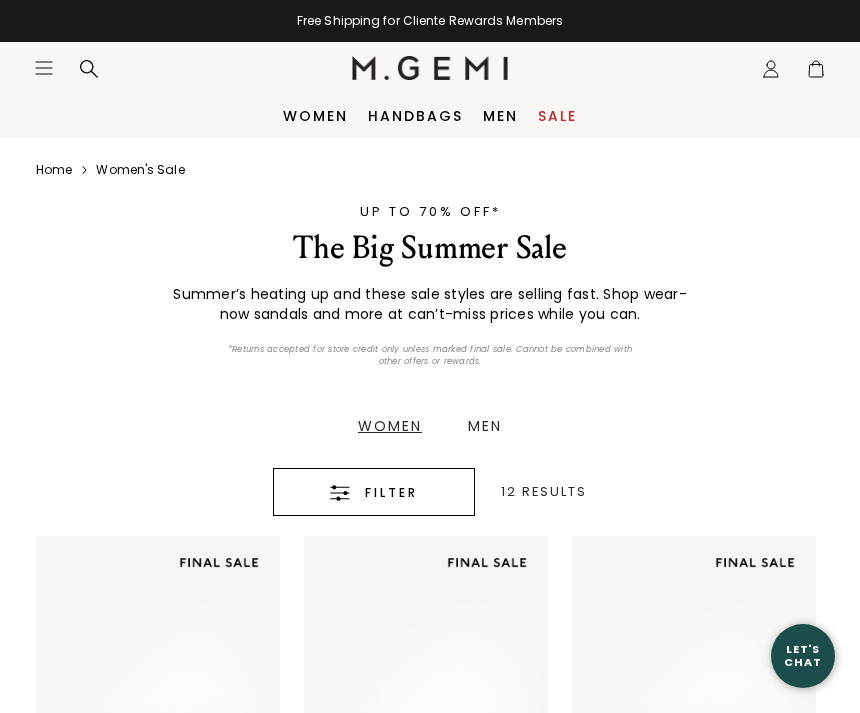 scroll, scrollTop: 0, scrollLeft: 0, axis: both 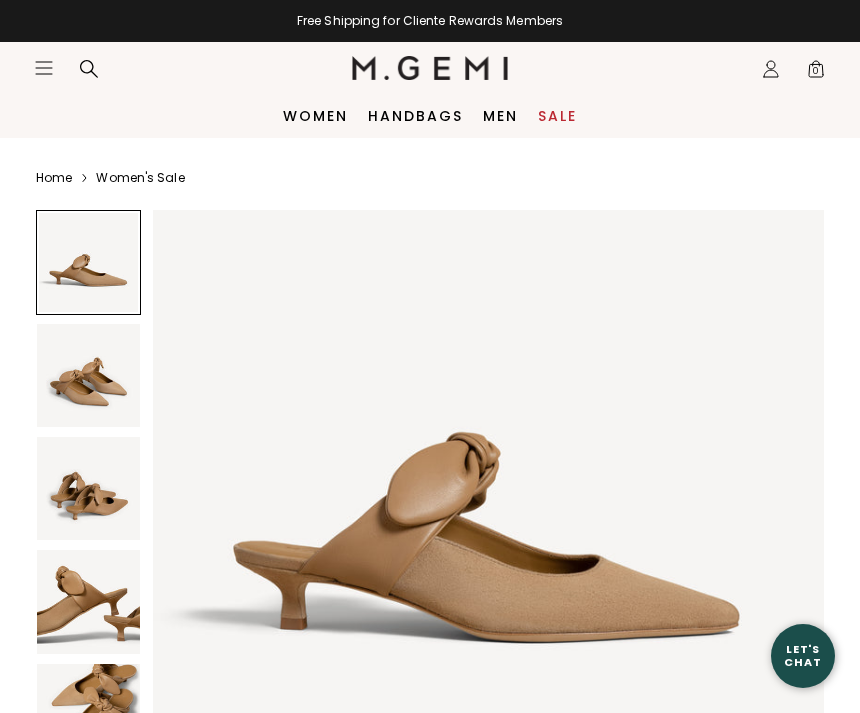 click at bounding box center (88, 375) 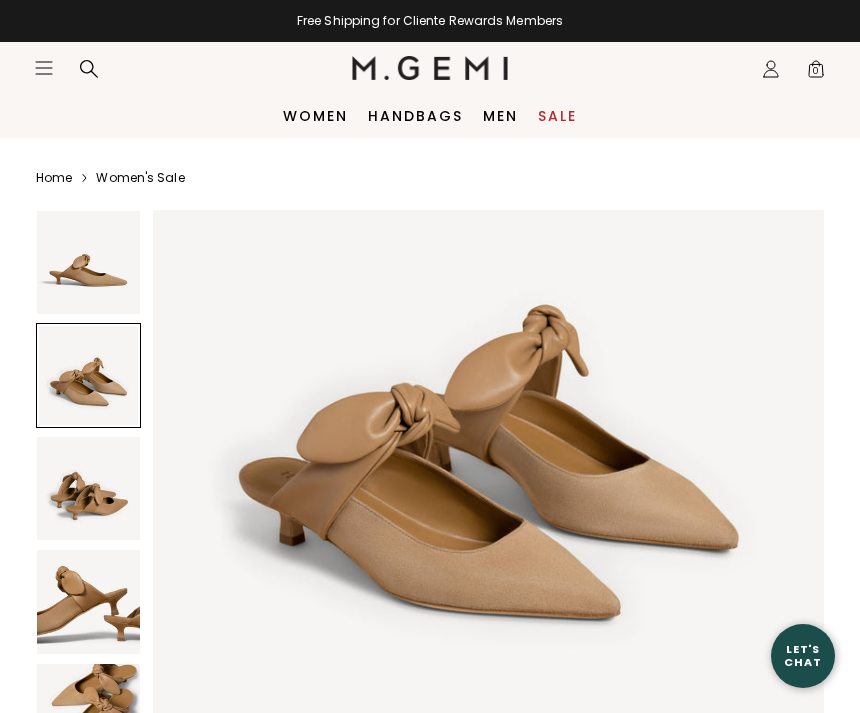 scroll, scrollTop: 814, scrollLeft: 0, axis: vertical 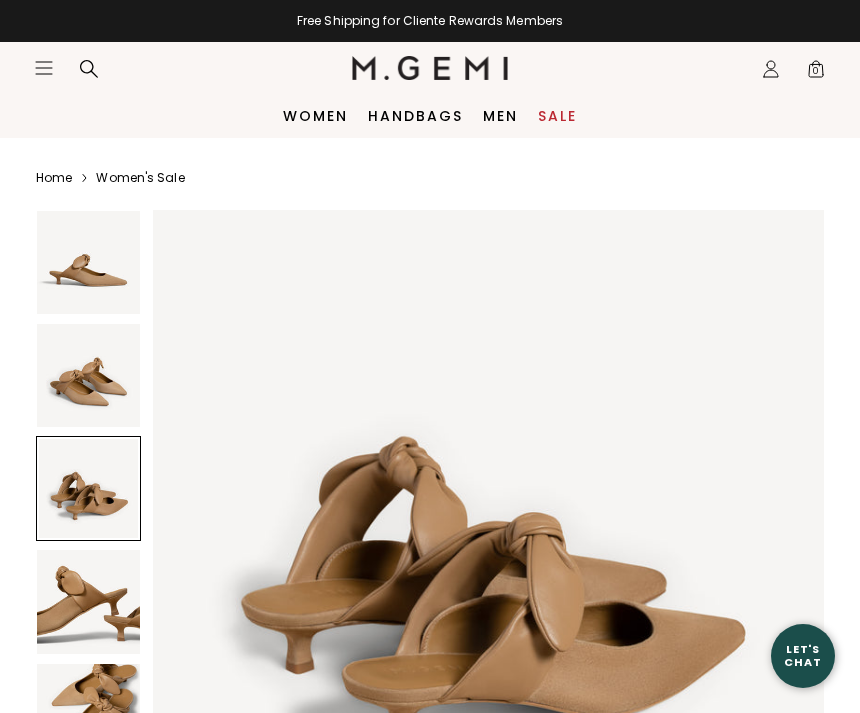 click at bounding box center (88, 601) 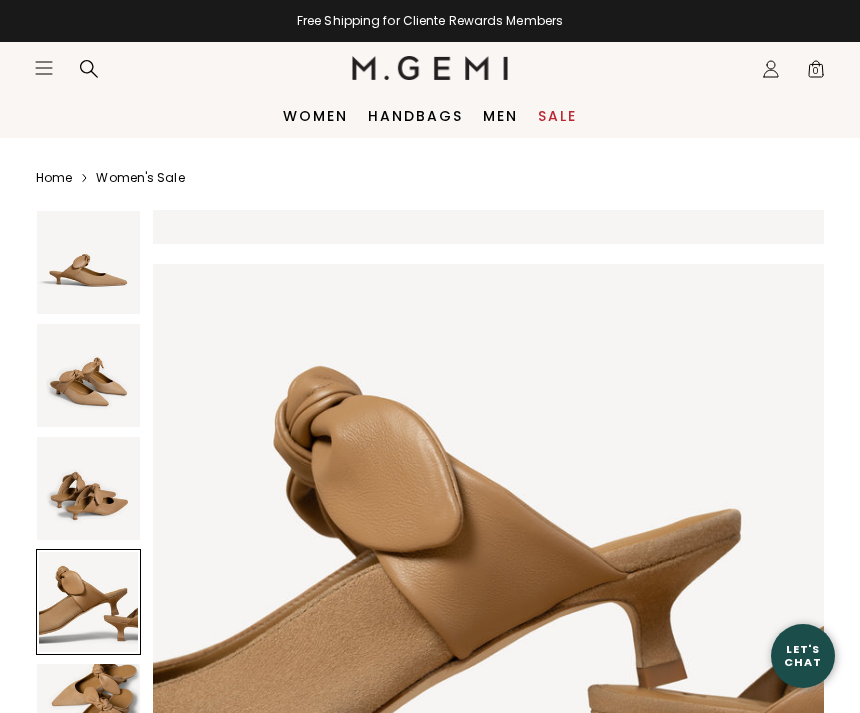 scroll, scrollTop: 2073, scrollLeft: 0, axis: vertical 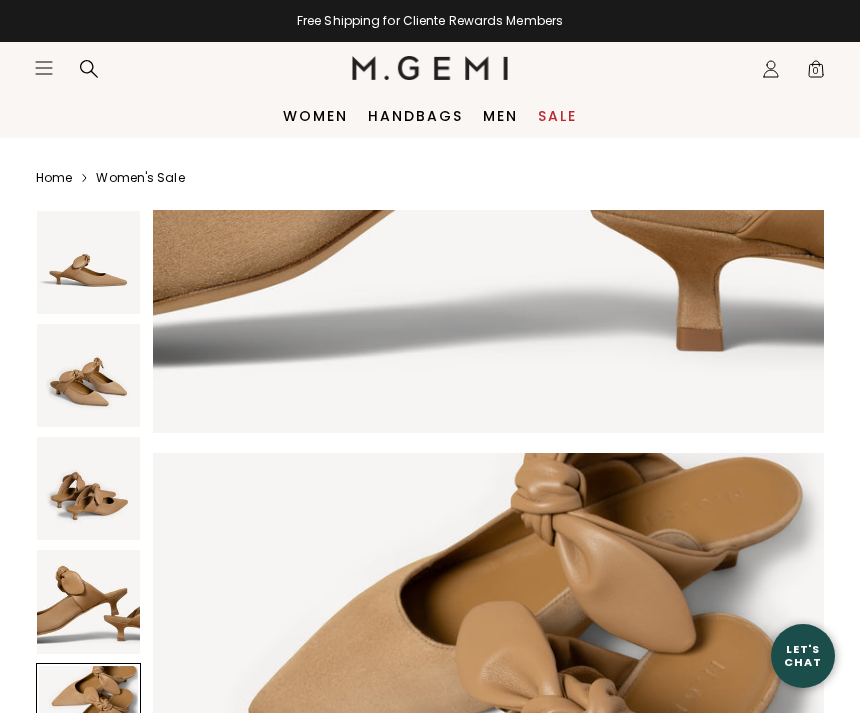 click on "Home Women's Sale
The Lasso 3  Review s $378 $245
Or 4 interest-free payments of  $61   with Klarna Learn more
Color  Light Tan Size Select a size Size Chart 35 35.5 36 36.5 37 37.5 38 38.5 39 39.5 40 40.5 41 42 Icons/20x20/bulb@2x Fit Tip True to size Add to Bag Items will be refunded in the form of an M.Gemi eGift Card. Cannot be combined with other offers. Free Shipping for  Cliente Rewards  Members Thoughts from Maria First launched in 2018, The Lasso is one of the select archive styles we’re re-releasing to celebrate our 10th anniversary. The chic, pointed-toe mule is crafted from soft Italian suede and features a tonal nappa leather bow that you can untie and adjust to your perfect fit. A demure kitten heel completes the beloved silhouette, and fans will attest to its comfort and versatility. Details Italian kid suede upper
Soft Italian leather lining
Italian sueded leather sole
Adjustable nappa leather bow" at bounding box center [430, 1111] 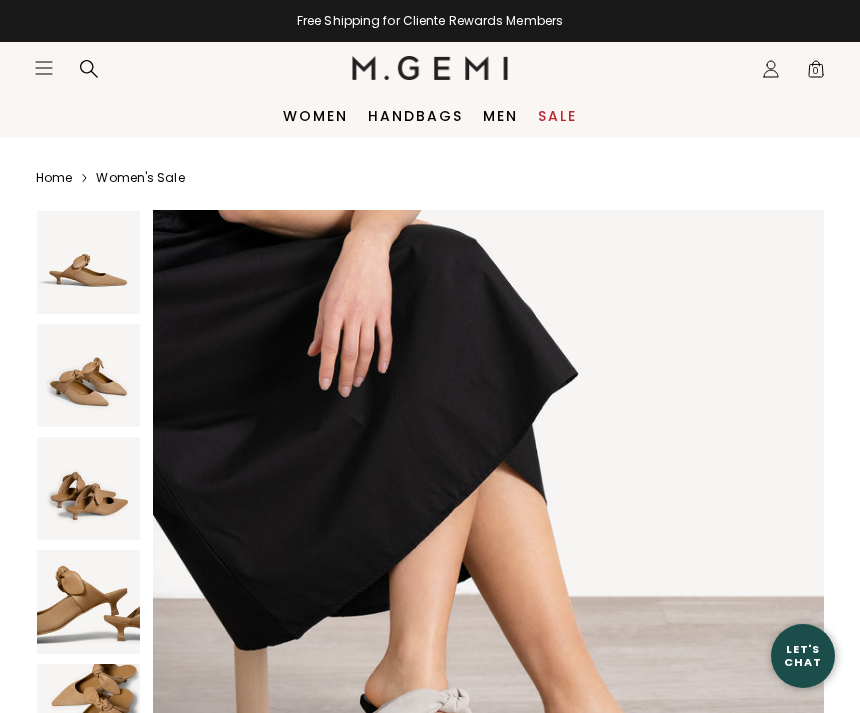 scroll, scrollTop: 3474, scrollLeft: 0, axis: vertical 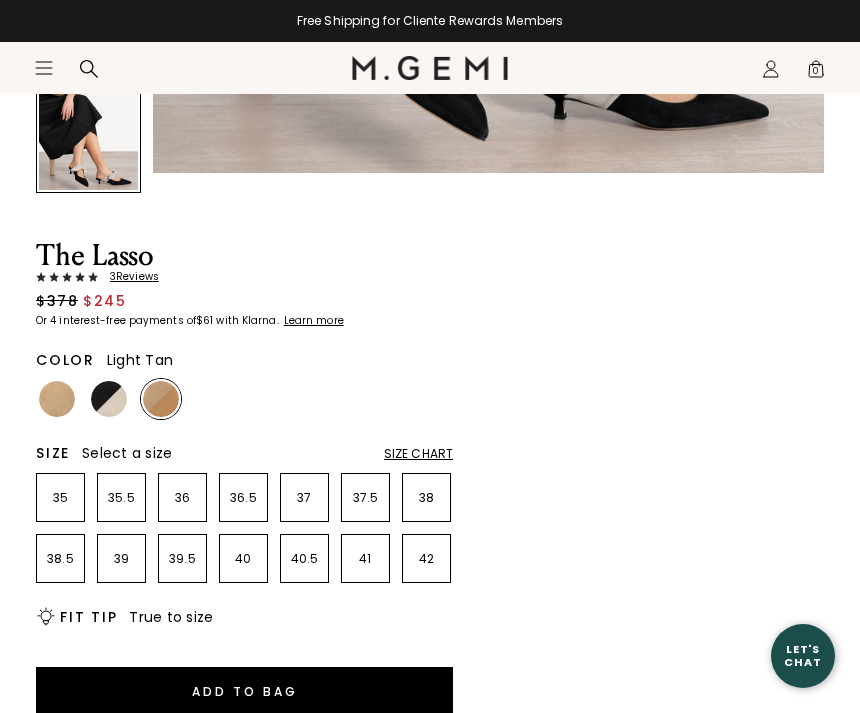 click at bounding box center (109, 399) 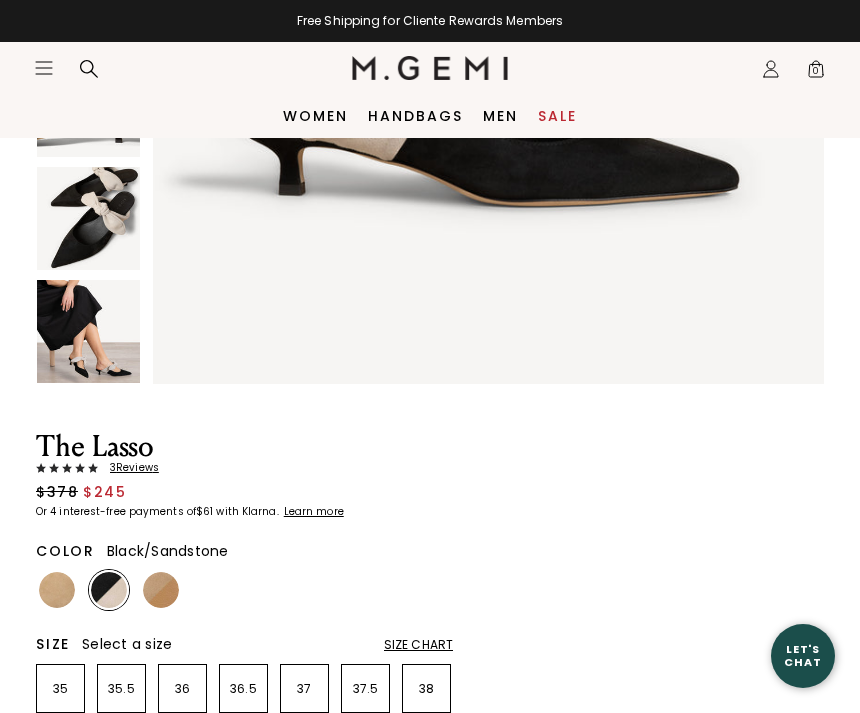 scroll, scrollTop: 302, scrollLeft: 0, axis: vertical 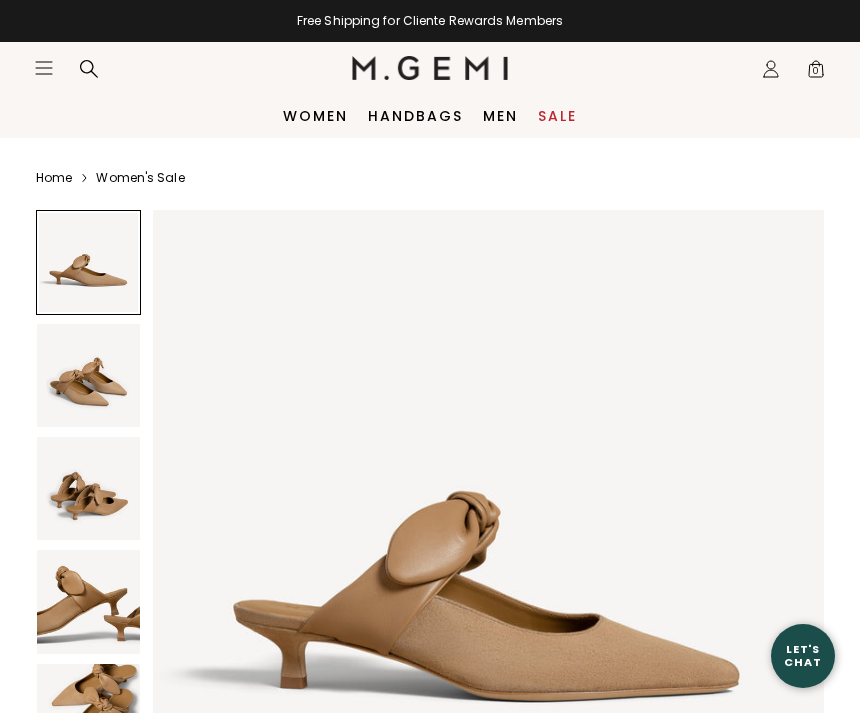 click on "Sale" at bounding box center (557, 116) 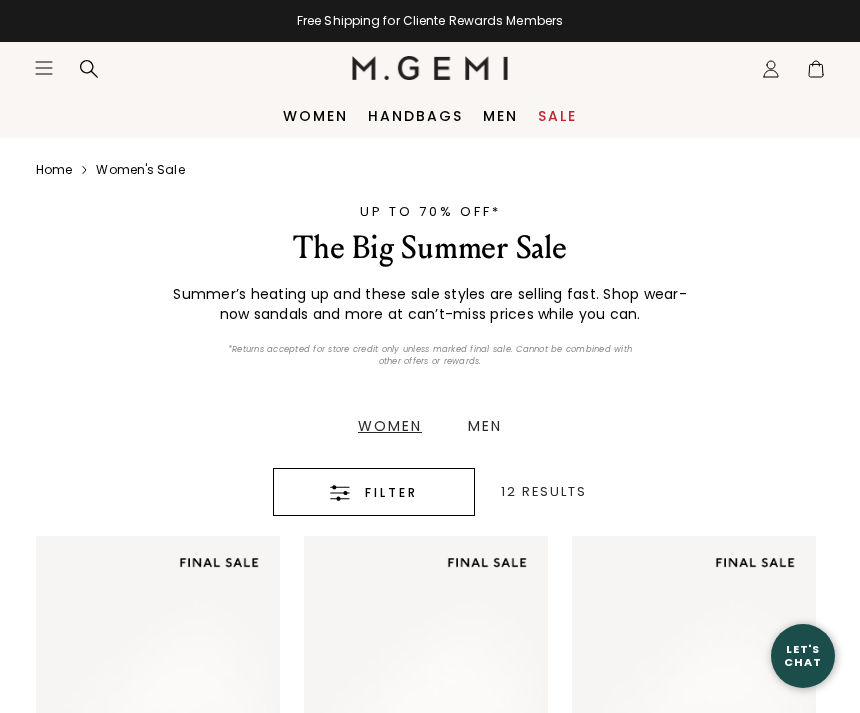 scroll, scrollTop: 0, scrollLeft: 0, axis: both 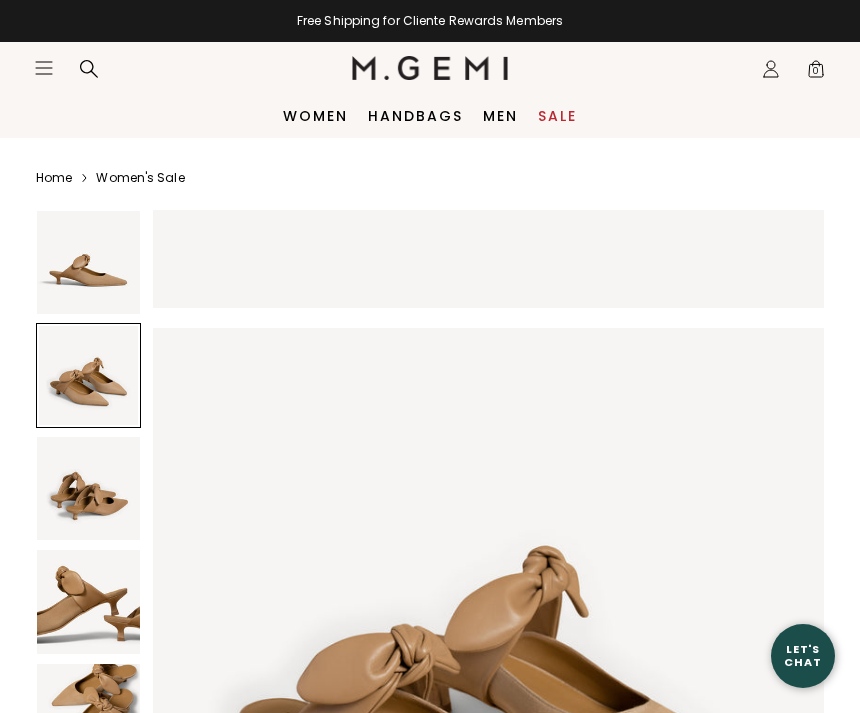 click on "Home Women's Sale
The Lasso 3  Review s $378 $245
Or 4 interest-free payments of  $61   with Klarna Learn more
Color  Light Tan Size Select a size Size Chart 35 35.5 36 36.5 37 37.5 38 38.5 39 39.5 40 40.5 41 42 Icons/20x20/bulb@2x Fit Tip True to size Add to Bag Items will be refunded in the form of an M.Gemi eGift Card. Cannot be combined with other offers. Free Shipping for  Cliente Rewards  Members Thoughts from Maria First launched in 2018, The Lasso is one of the select archive styles we’re re-releasing to celebrate our 10th anniversary. The chic, pointed-toe mule is crafted from soft Italian suede and features a tonal nappa leather bow that you can untie and adjust to your perfect fit. A demure kitten heel completes the beloved silhouette, and fans will attest to its comfort and versatility. Details Italian kid suede upper
Soft Italian leather lining
Italian sueded leather sole
Adjustable nappa leather bow" at bounding box center (430, 1111) 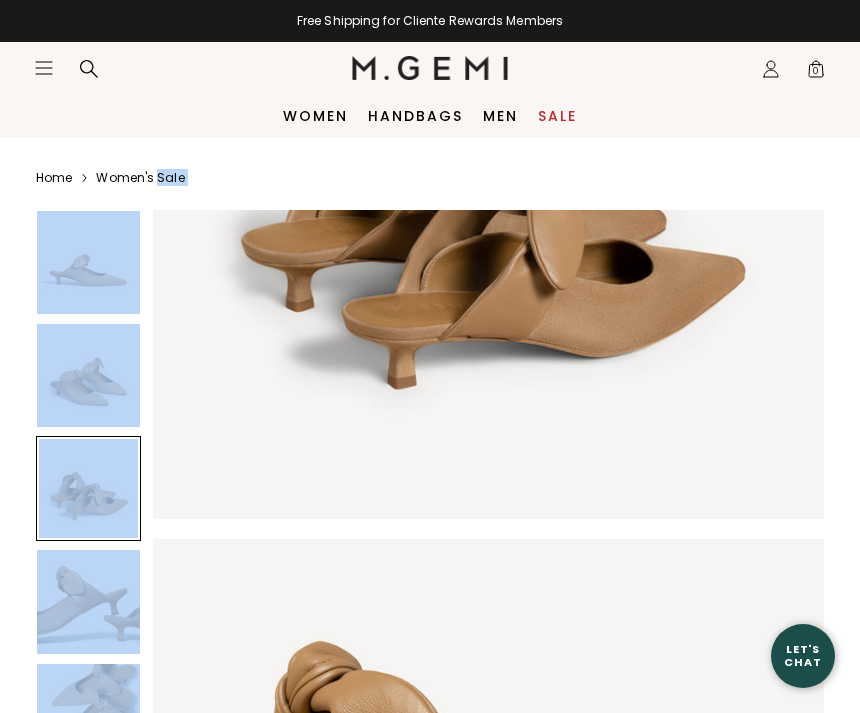 click on "Home Women's Sale
The Lasso 3  Review s $378 $245
Or 4 interest-free payments of  $61   with Klarna Learn more
Color  Light Tan Size Select a size Size Chart 35 35.5 36 36.5 37 37.5 38 38.5 39 39.5 40 40.5 41 42 Icons/20x20/bulb@2x Fit Tip True to size Add to Bag Items will be refunded in the form of an M.Gemi eGift Card. Cannot be combined with other offers. Free Shipping for  Cliente Rewards  Members Thoughts from Maria First launched in 2018, The Lasso is one of the select archive styles we’re re-releasing to celebrate our 10th anniversary. The chic, pointed-toe mule is crafted from soft Italian suede and features a tonal nappa leather bow that you can untie and adjust to your perfect fit. A demure kitten heel completes the beloved silhouette, and fans will attest to its comfort and versatility. Details Italian kid suede upper
Soft Italian leather lining
Italian sueded leather sole
Adjustable nappa leather bow" at bounding box center (430, 1111) 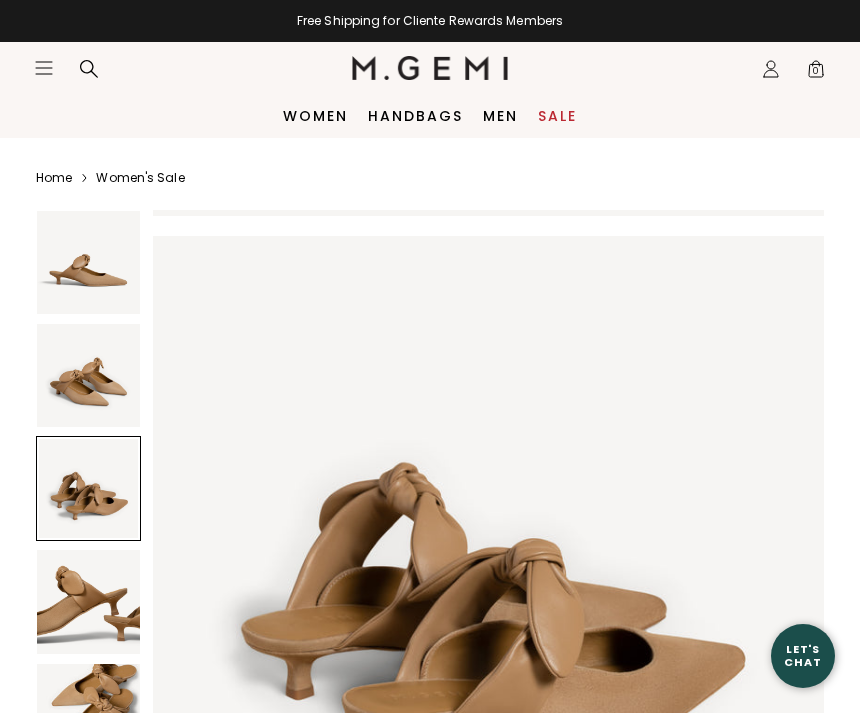 scroll, scrollTop: 1302, scrollLeft: 0, axis: vertical 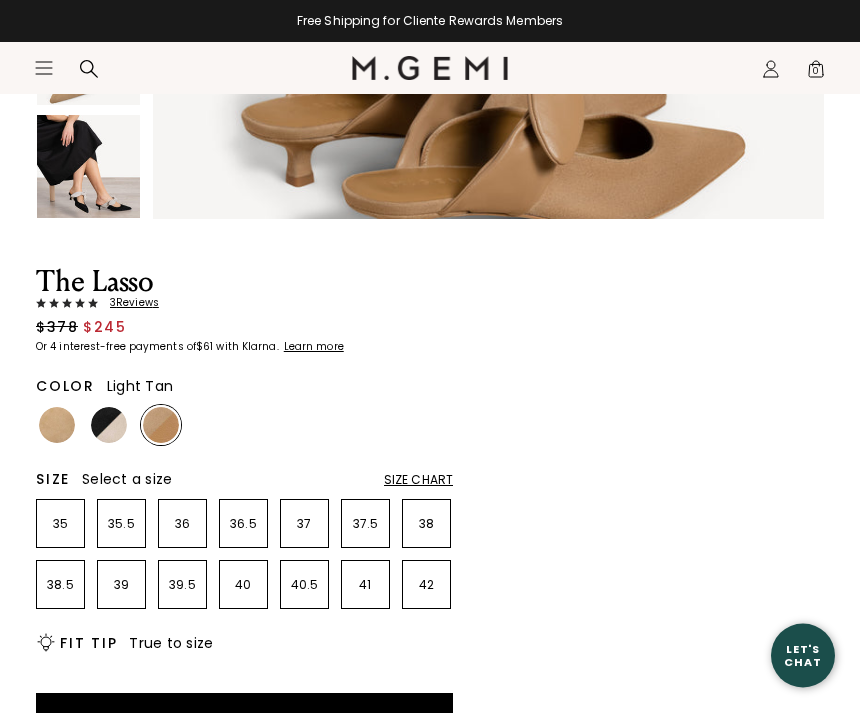 click on "Home Women's Sale
The Lasso 3  Review s $378 $245
Or 4 interest-free payments of  $61   with Klarna Learn more
Color  Light Tan Size Select a size Size Chart 35 35.5 36 36.5 37 37.5 38 38.5 39 39.5 40 40.5 41 42 Icons/20x20/bulb@2x Fit Tip True to size Add to Bag Items will be refunded in the form of an M.Gemi eGift Card. Cannot be combined with other offers. Free Shipping for  Cliente Rewards  Members Thoughts from Maria First launched in 2018, The Lasso is one of the select archive styles we’re re-releasing to celebrate our 10th anniversary. The chic, pointed-toe mule is crafted from soft Italian suede and features a tonal nappa leather bow that you can untie and adjust to your perfect fit. A demure kitten heel completes the beloved silhouette, and fans will attest to its comfort and versatility. Details Italian kid suede upper
Soft Italian leather lining
Italian sueded leather sole
Adjustable nappa leather bow" at bounding box center (430, 450) 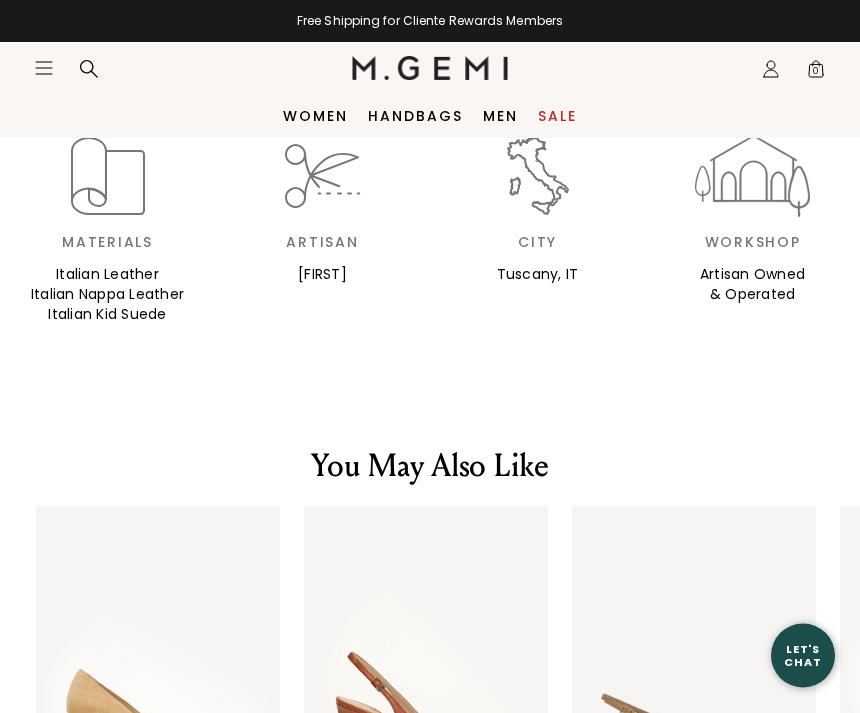 scroll, scrollTop: 2994, scrollLeft: 0, axis: vertical 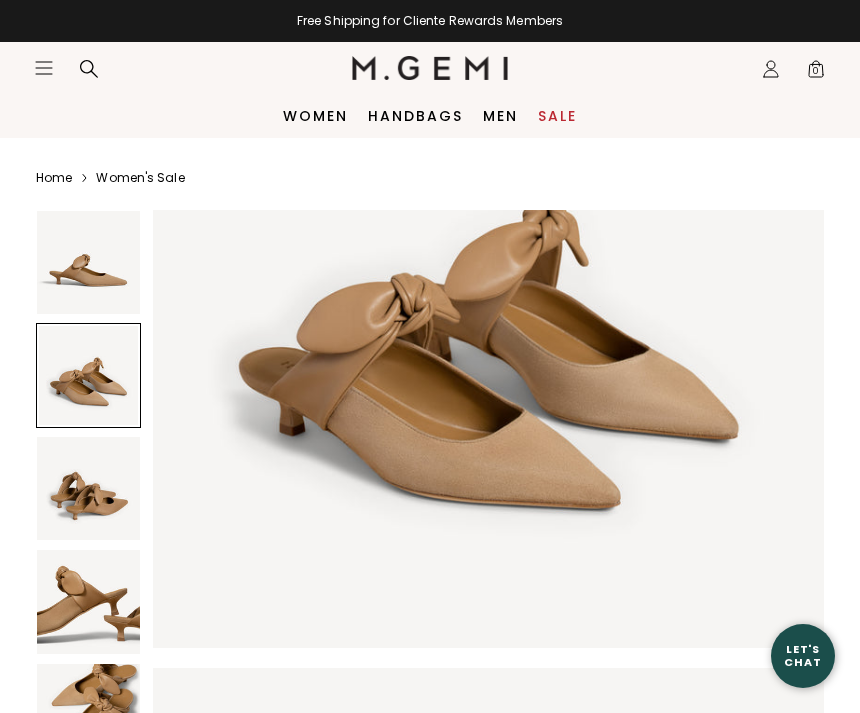 click on "Home Women's Sale
The Lasso 3  Review s $378 $245
Or 4 interest-free payments of  $61   with Klarna Learn more
Color  Light Tan Size Select a size Size Chart 35 35.5 36 36.5 37 37.5 38 38.5 39 39.5 40 40.5 41 42 Icons/20x20/bulb@2x Fit Tip True to size Add to Bag Items will be refunded in the form of an M.Gemi eGift Card. Cannot be combined with other offers. Free Shipping for  Cliente Rewards  Members Thoughts from Maria First launched in 2018, The Lasso is one of the select archive styles we’re re-releasing to celebrate our 10th anniversary. The chic, pointed-toe mule is crafted from soft Italian suede and features a tonal nappa leather bow that you can untie and adjust to your perfect fit. A demure kitten heel completes the beloved silhouette, and fans will attest to its comfort and versatility. Details Italian kid suede upper
Soft Italian leather lining
Italian sueded leather sole
Adjustable nappa leather bow" at bounding box center [430, 1111] 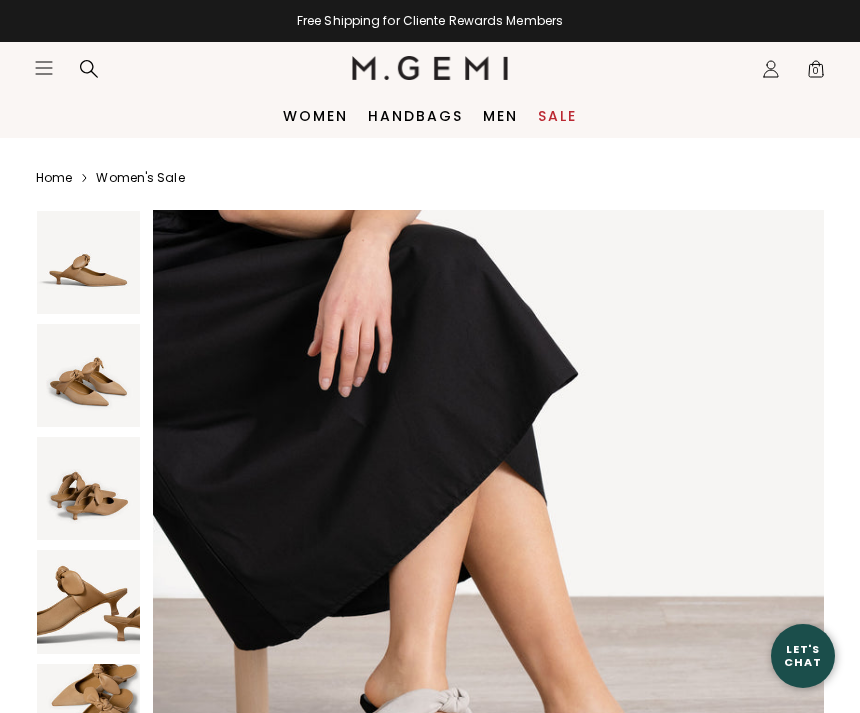 scroll, scrollTop: 3474, scrollLeft: 0, axis: vertical 